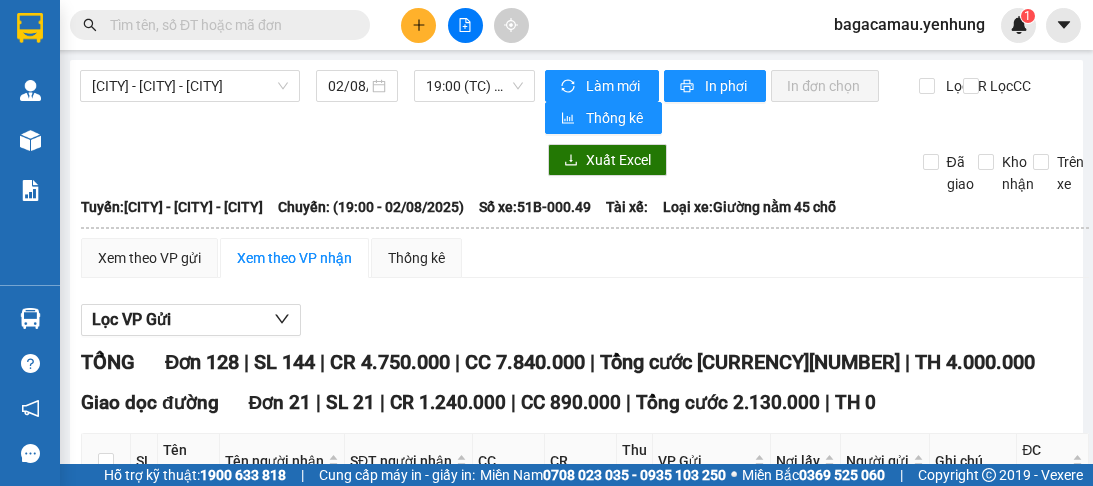 scroll, scrollTop: 0, scrollLeft: 0, axis: both 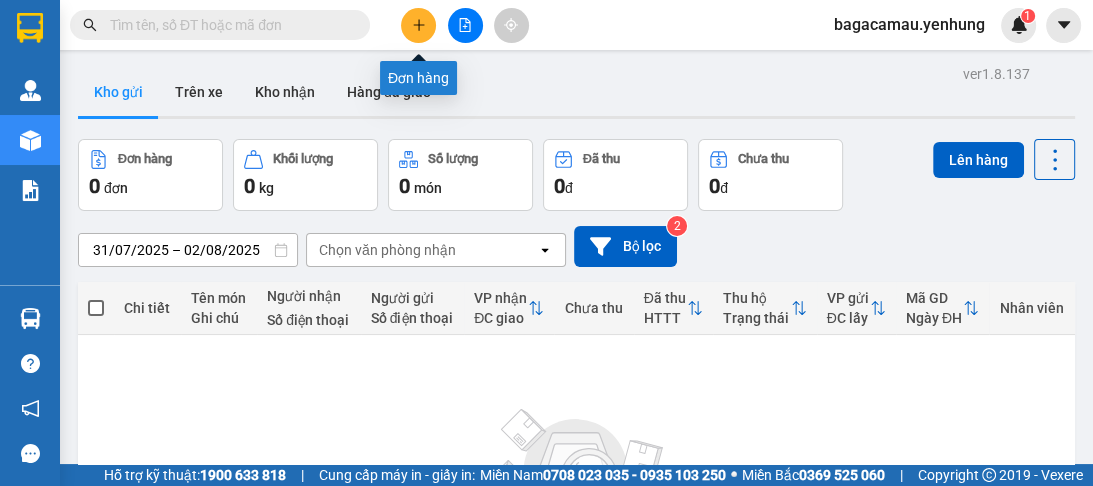 click 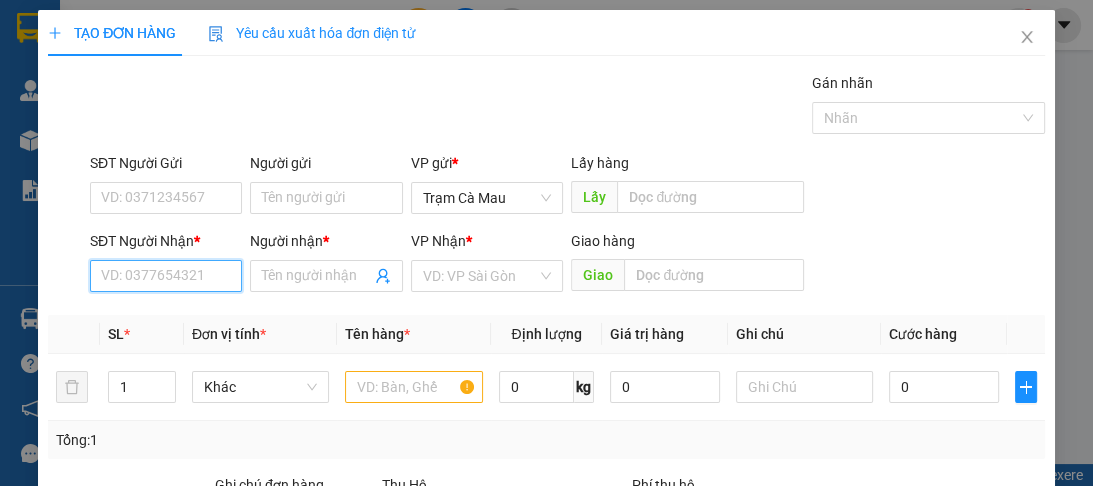 click on "SĐT Người Nhận  *" at bounding box center [166, 276] 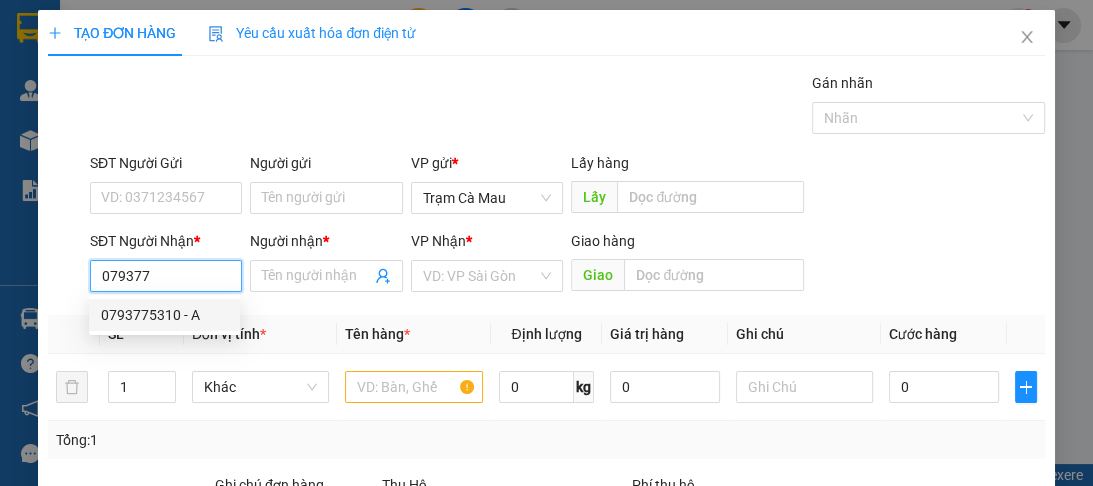 click on "0793775310 - A" at bounding box center [164, 315] 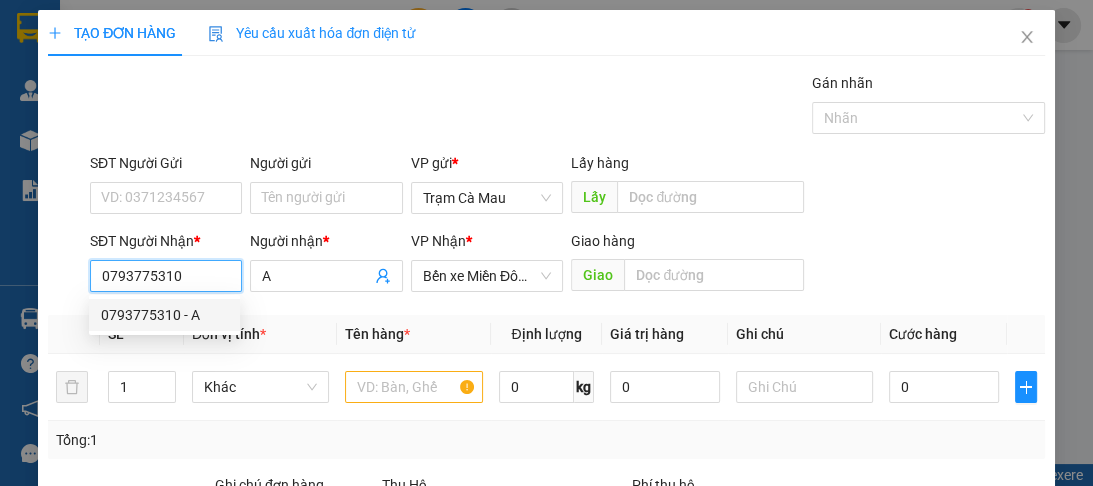 type on "80.000" 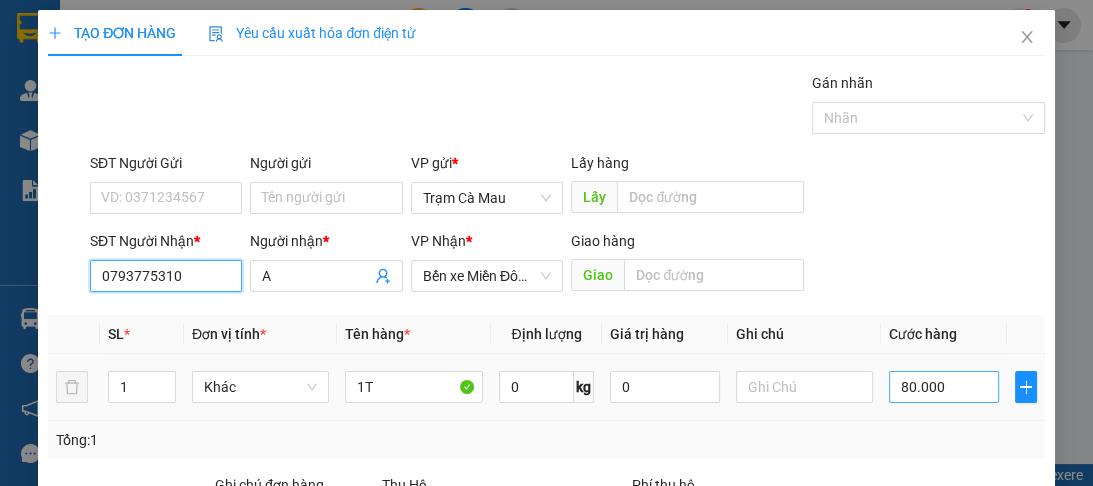 type on "0793775310" 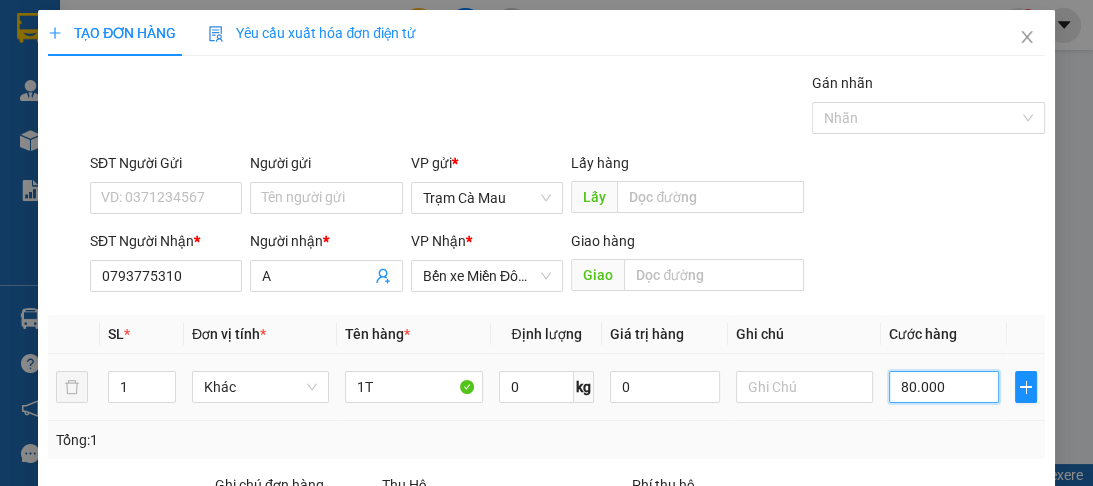 click on "80.000" at bounding box center [944, 387] 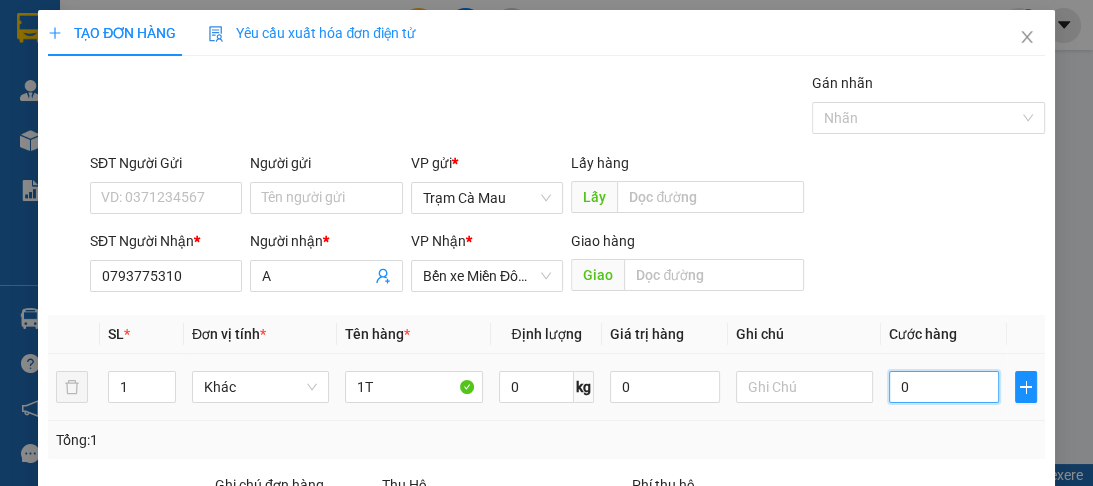 type on "0" 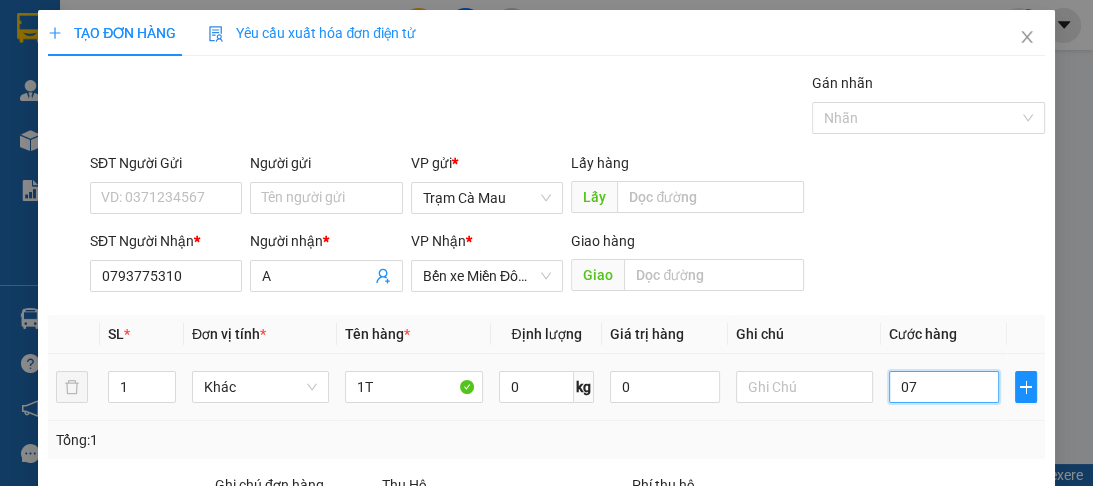 type on "70" 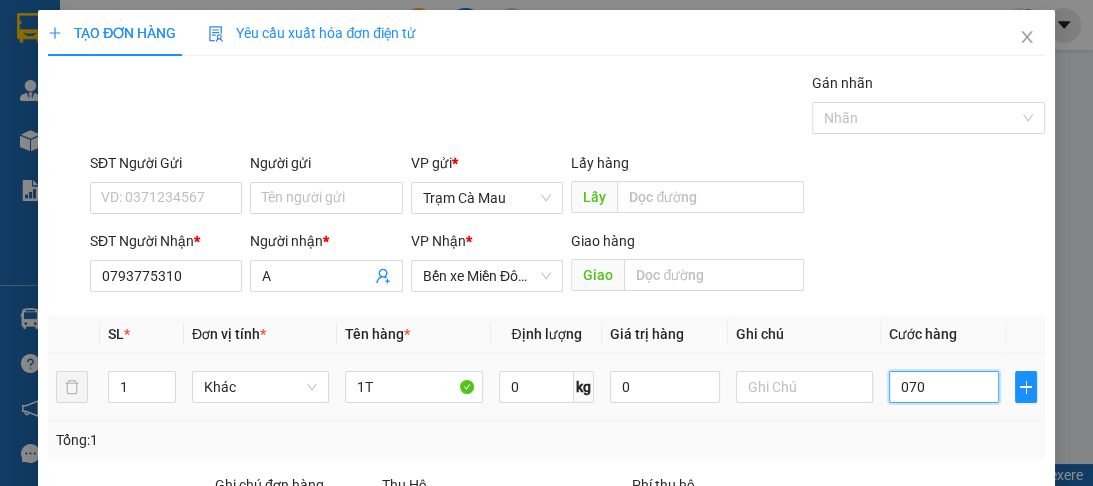 scroll, scrollTop: 252, scrollLeft: 0, axis: vertical 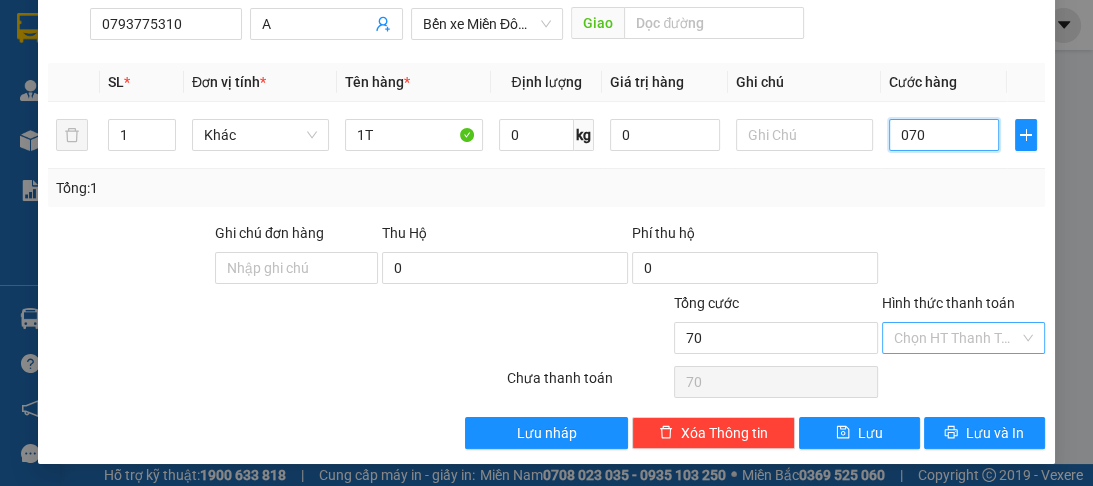 type on "070" 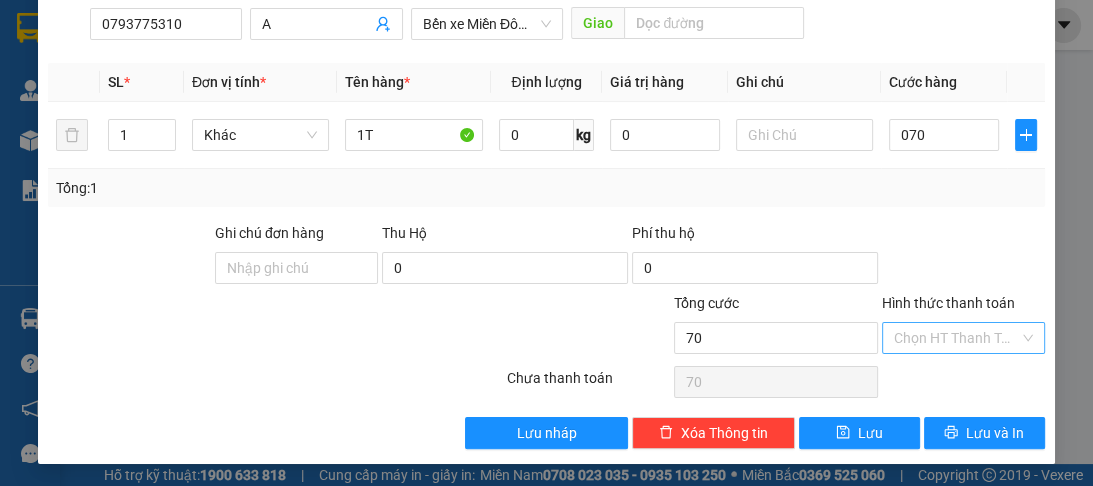 type on "70.000" 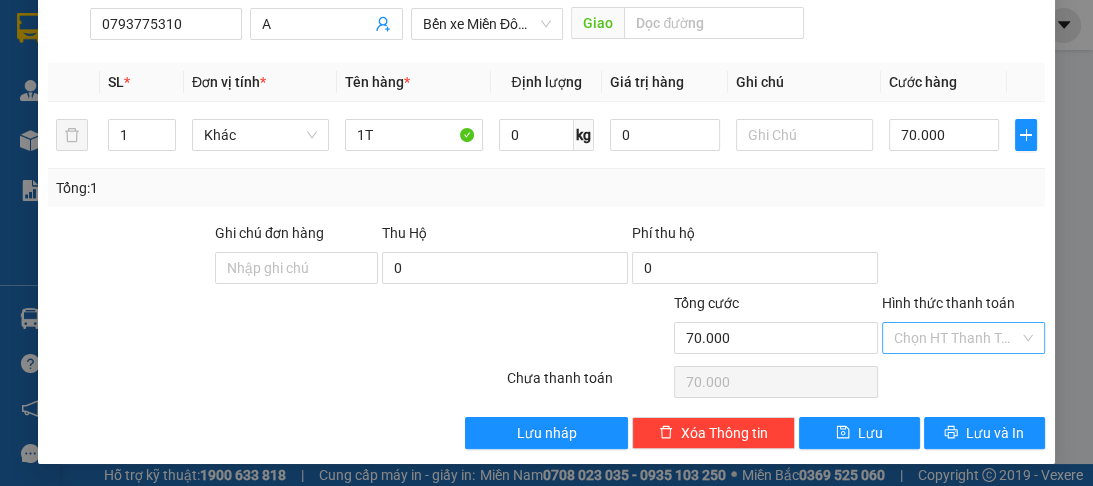 click on "Hình thức thanh toán" at bounding box center [956, 338] 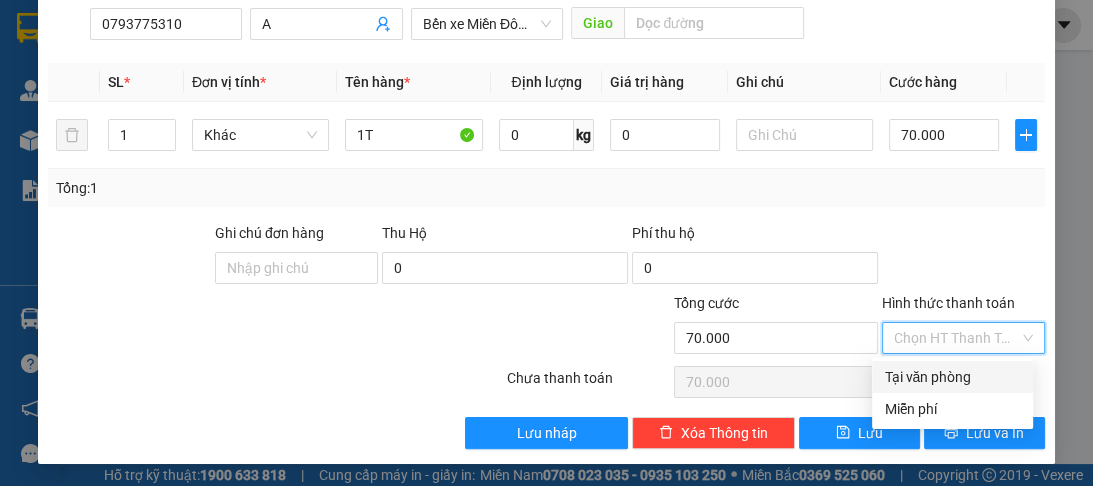 click on "Tại văn phòng" at bounding box center [952, 377] 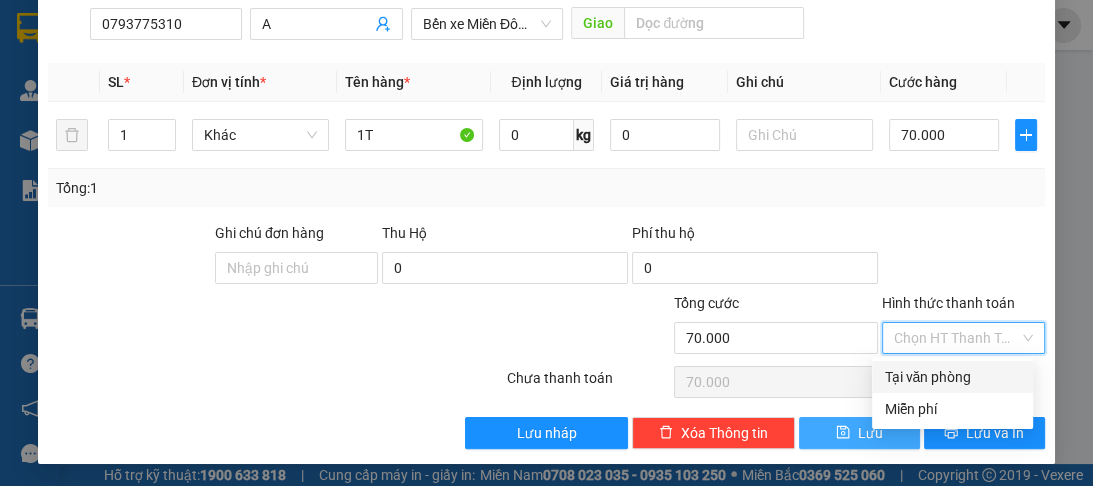 type on "0" 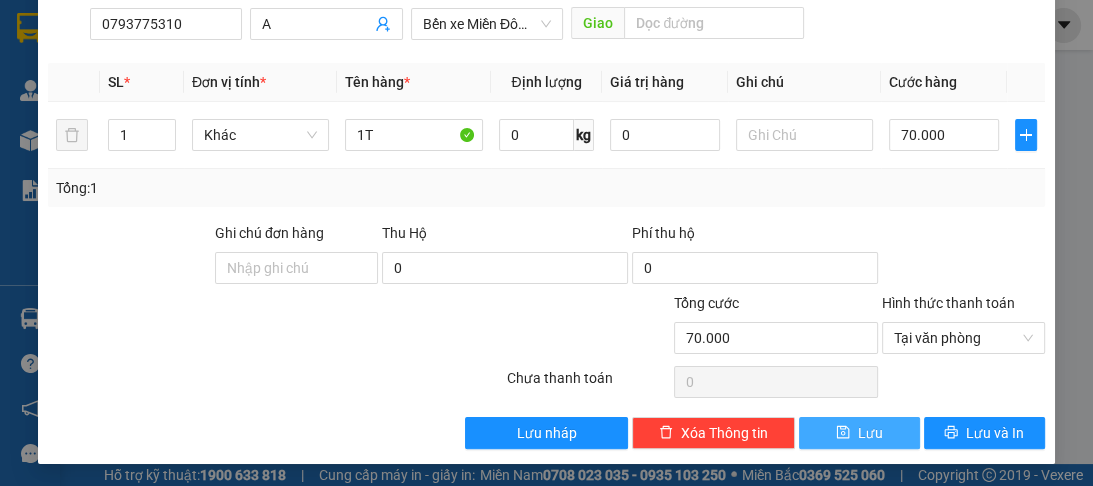 click on "Lưu" at bounding box center (859, 433) 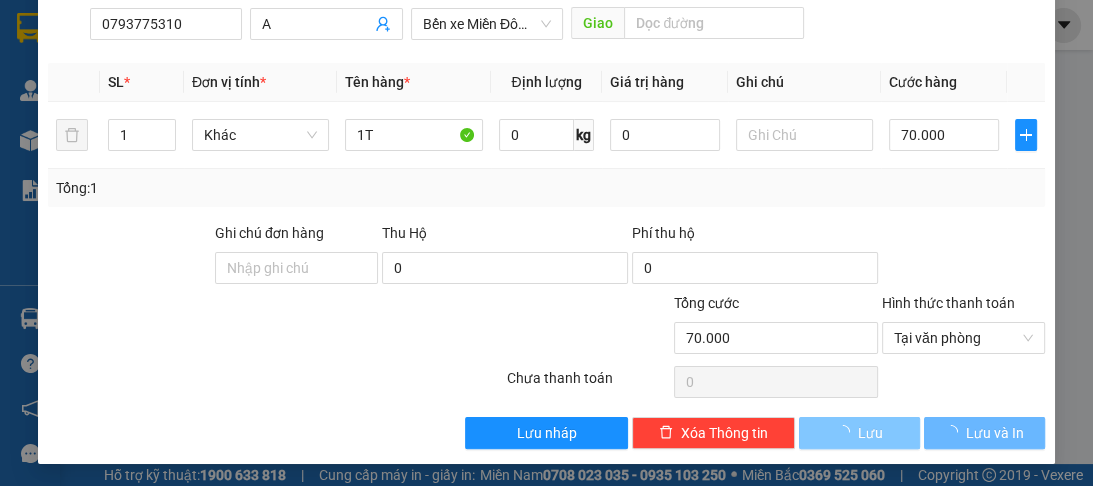 type 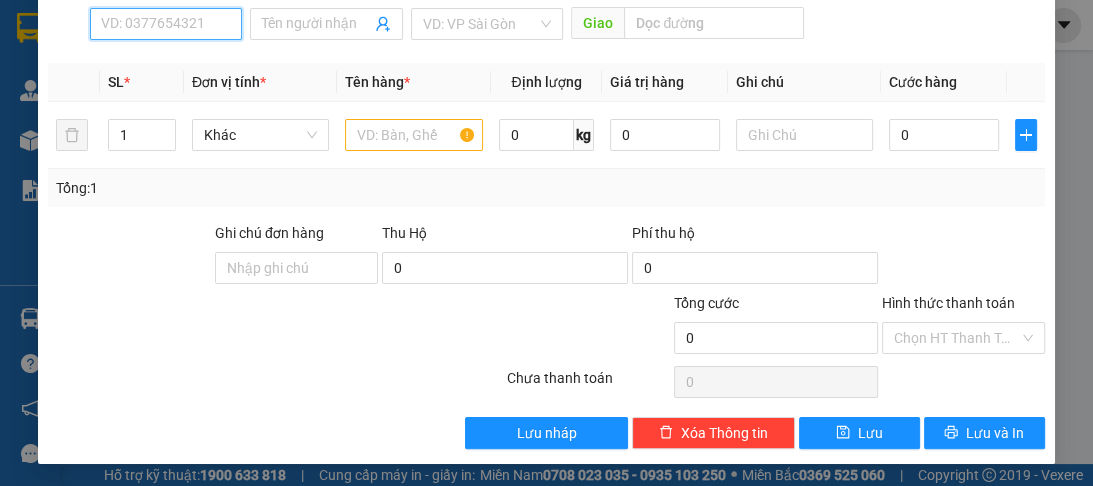 click on "SĐT Người Nhận  *" at bounding box center (166, 24) 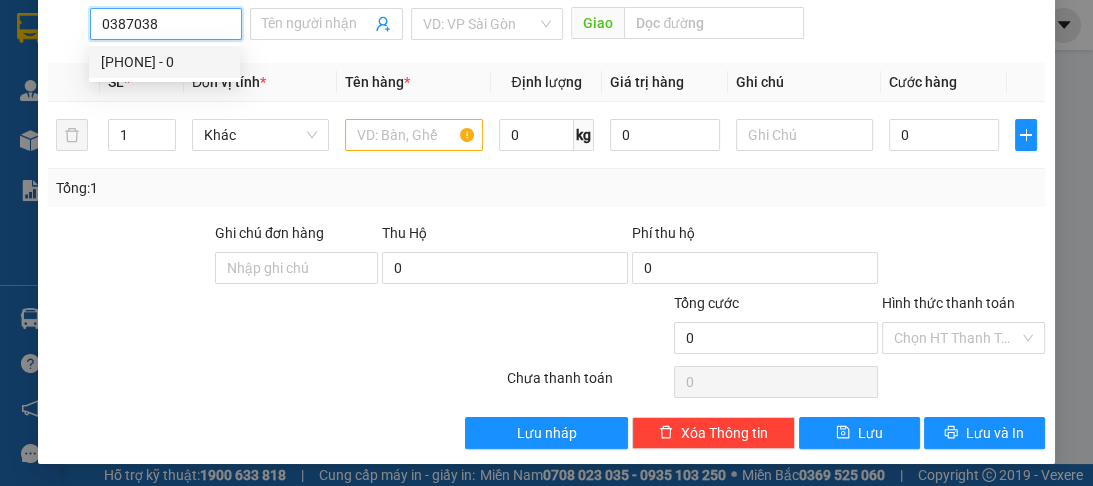 click on "0387038212 - 0" at bounding box center (164, 62) 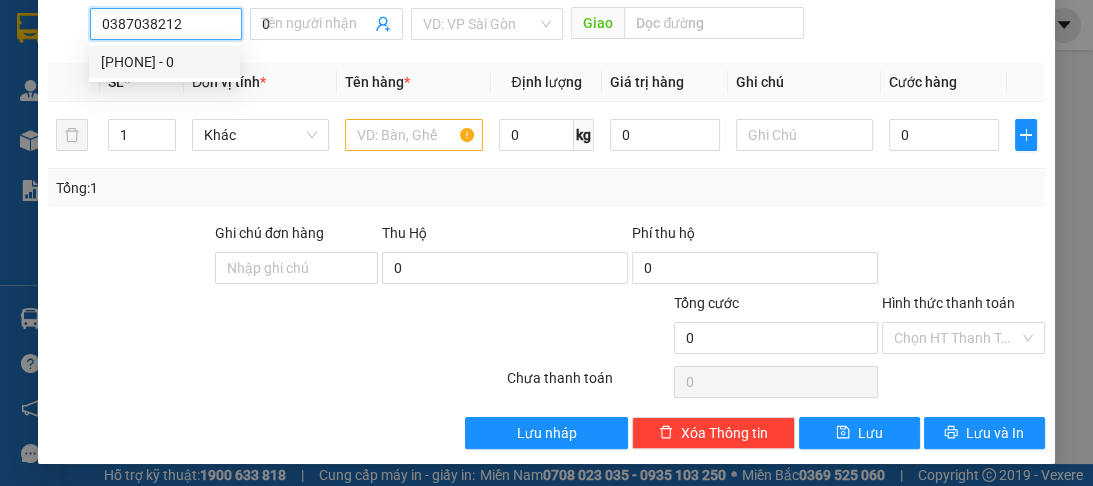 type on "60.000" 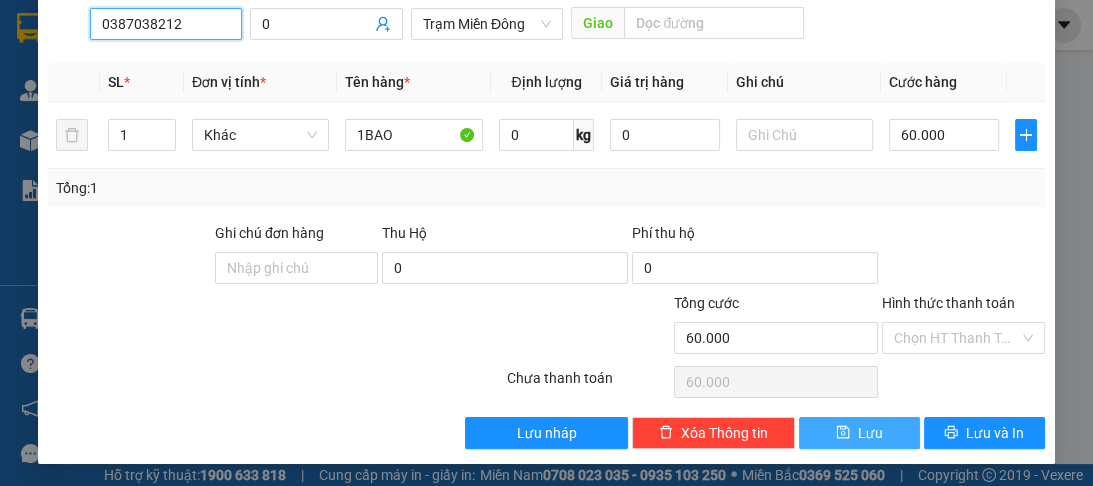 type on "0387038212" 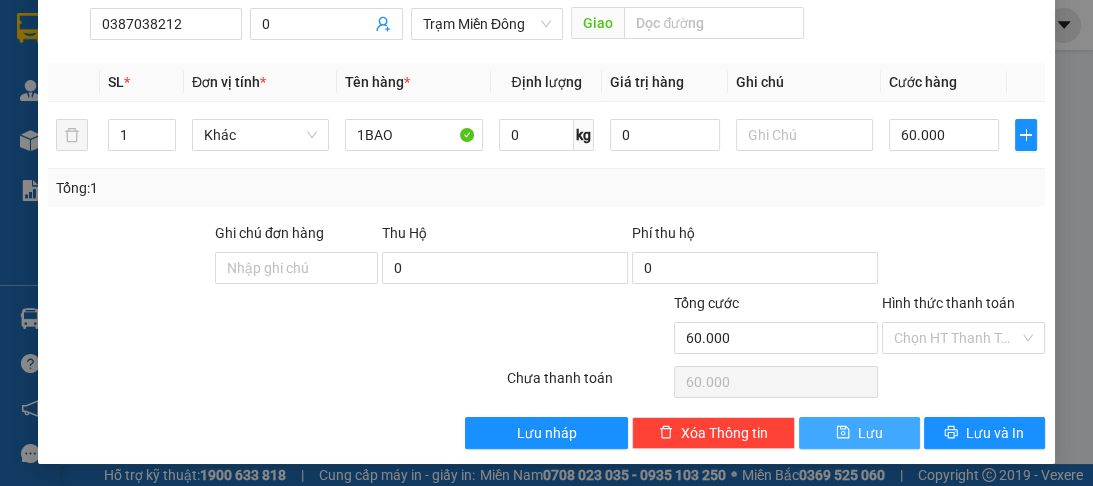 click on "Lưu" at bounding box center [870, 433] 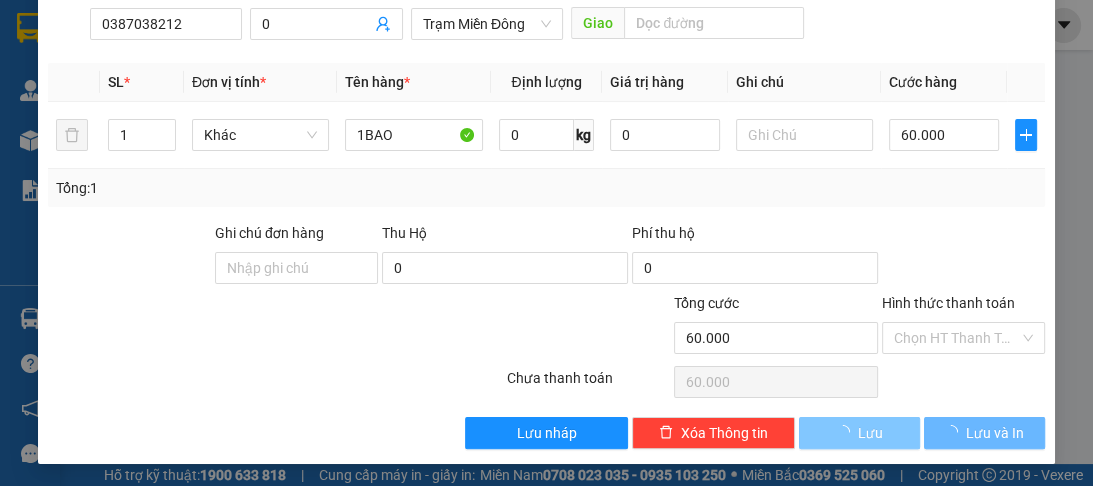 type 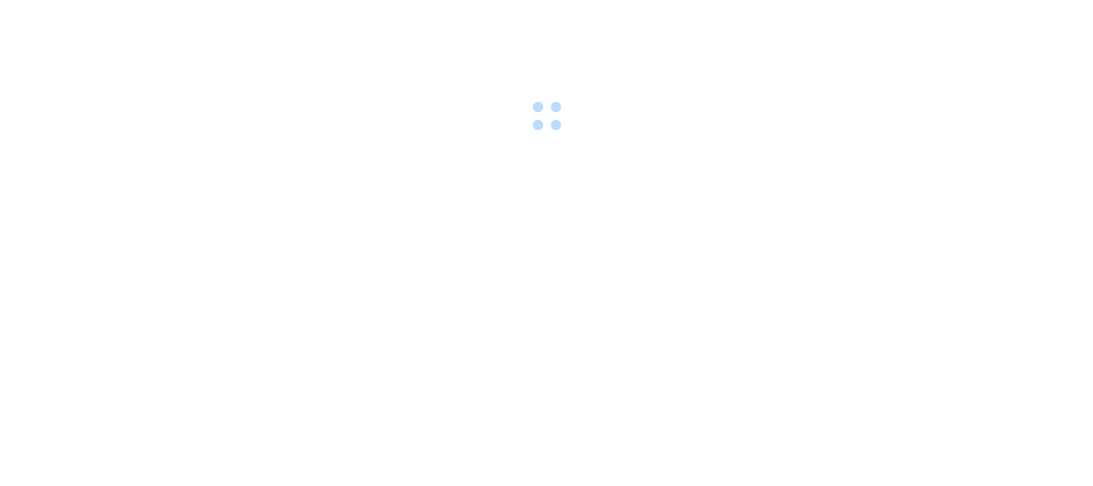 scroll, scrollTop: 0, scrollLeft: 0, axis: both 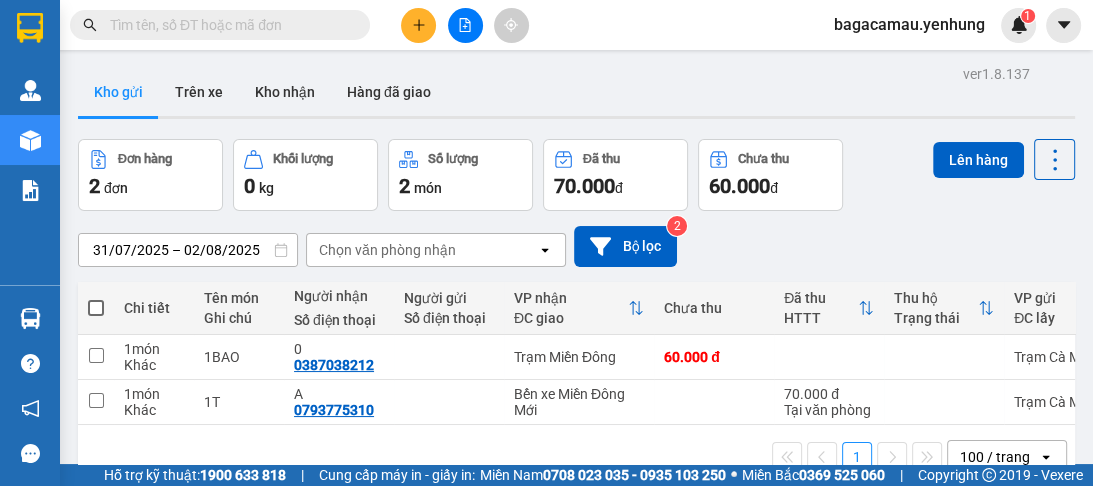 click on "Chi tiết Tên món Ghi chú Người nhận Số điện thoại Người gửi Số điện thoại VP nhận ĐC giao Chưa thu Đã thu HTTT Thu hộ Trạng thái VP gửi ĐC lấy Mã GD Ngày ĐH Nhân viên 1  món Khác 1BAO 0 0387038212 Trạm Miền Đông 60.000 đ Trạm Cà Mau CAMAU0208251115 19:49 02/08 bagacamau.yenhung 1  món Khác 1T A 0793775310 Bến xe Miền Đông Mới 70.000 đ Tại văn phòng Trạm Cà Mau CAMAU0208251114 19:48 02/08 bagacamau.yenhung 1 100 / trang open Đang tải dữ liệu" at bounding box center (576, 385) 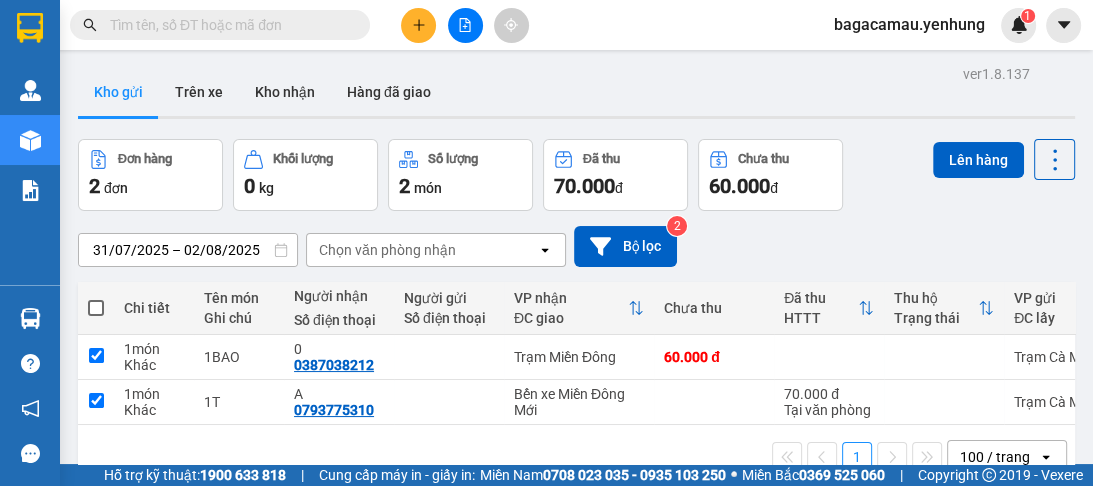 checkbox on "true" 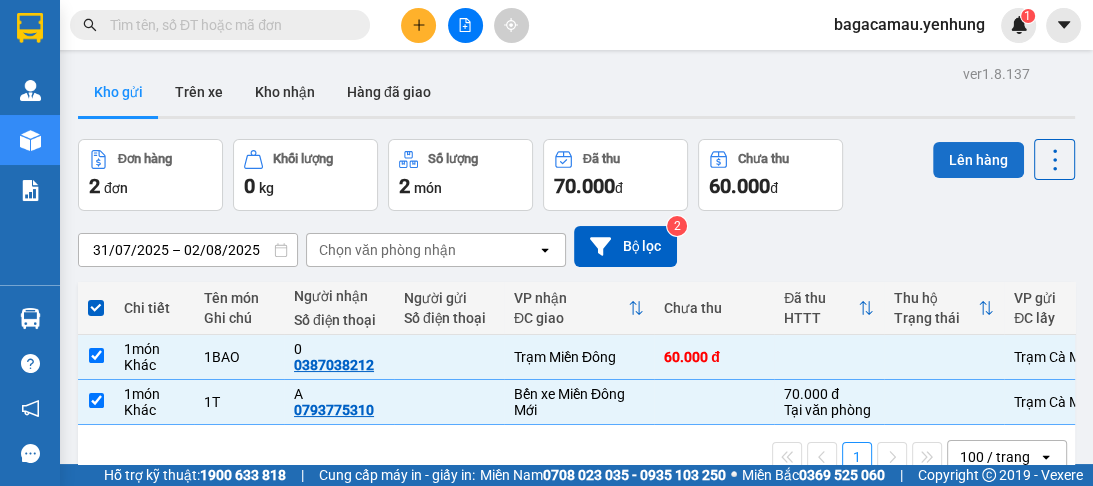 click on "Lên hàng" at bounding box center [978, 160] 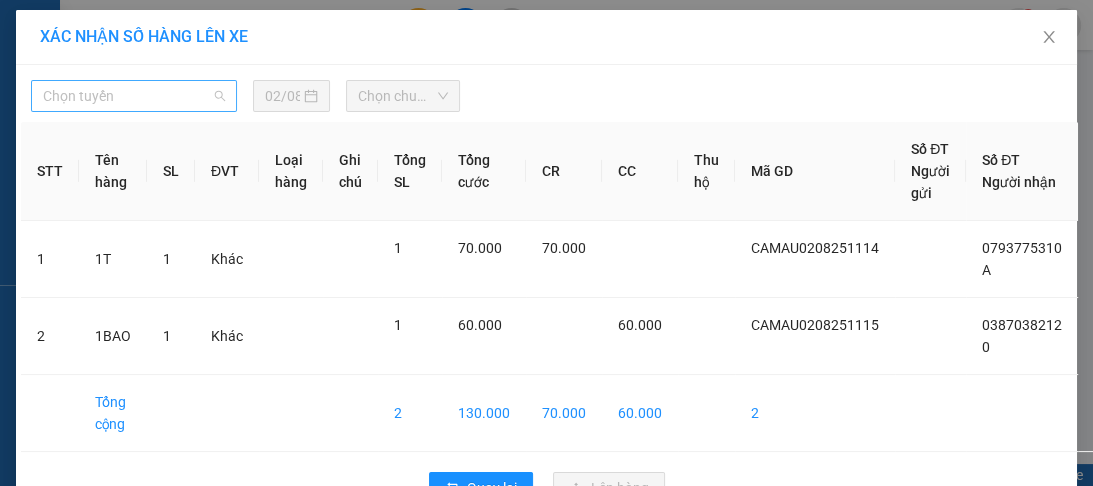 click on "Chọn tuyến" at bounding box center (134, 96) 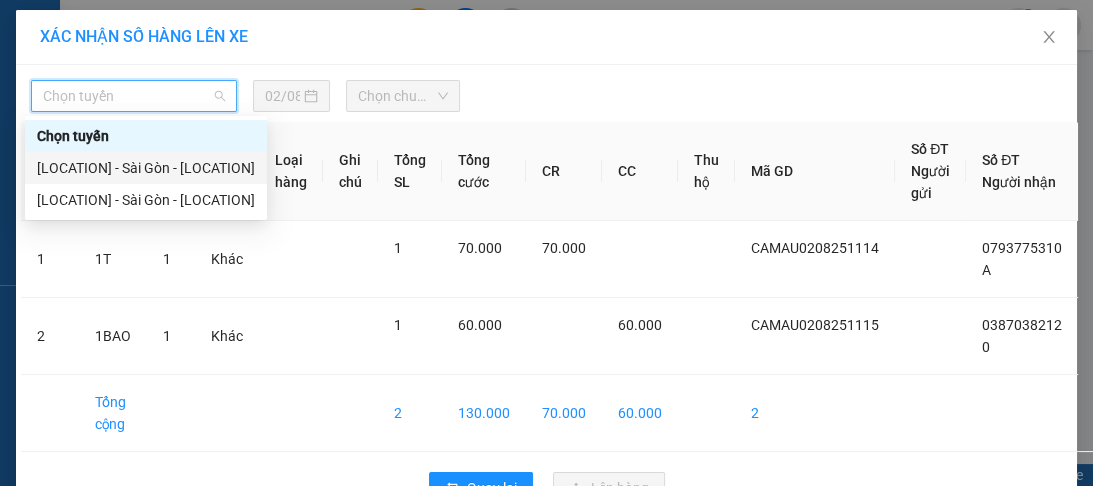 drag, startPoint x: 136, startPoint y: 176, endPoint x: 241, endPoint y: 144, distance: 109.76794 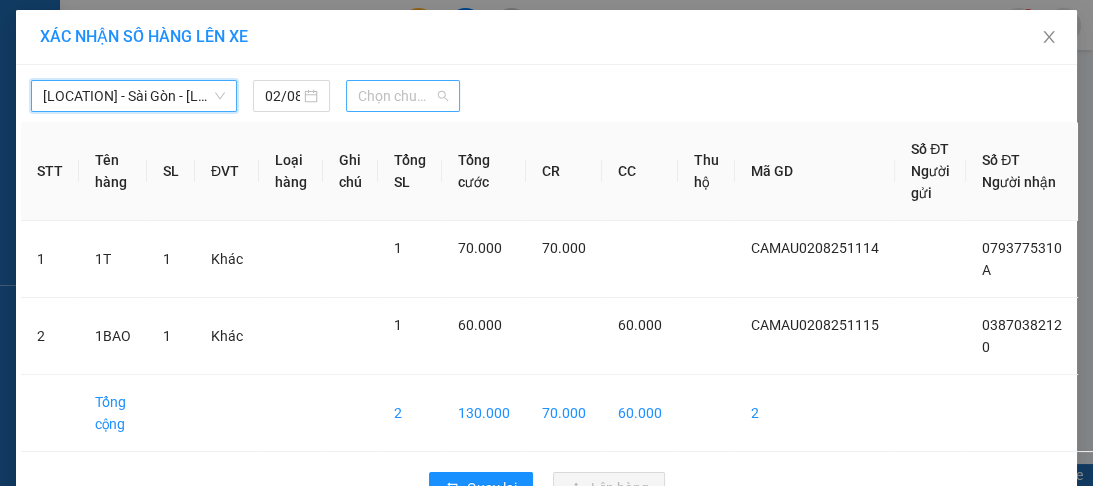 click on "Chọn chuyến" at bounding box center (403, 96) 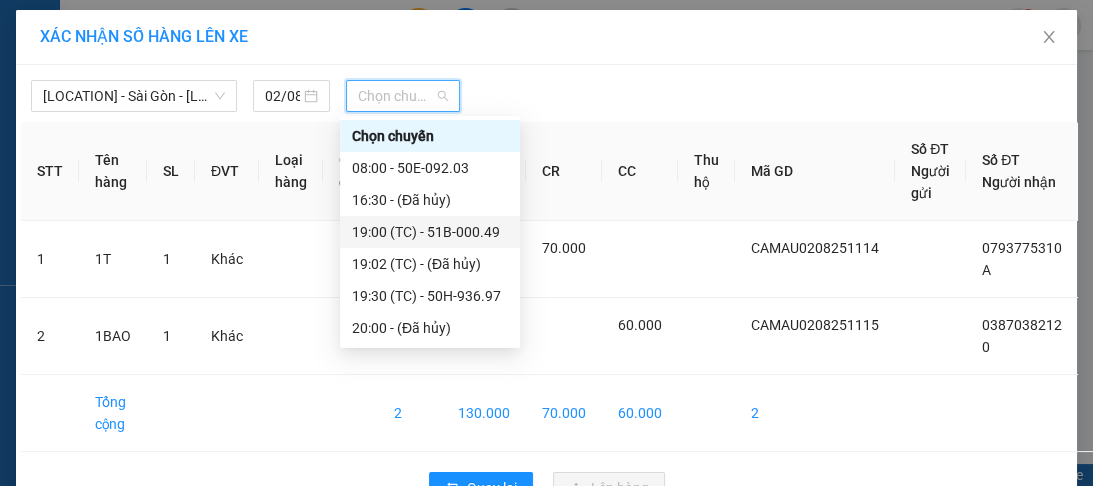 drag, startPoint x: 378, startPoint y: 236, endPoint x: 391, endPoint y: 211, distance: 28.178005 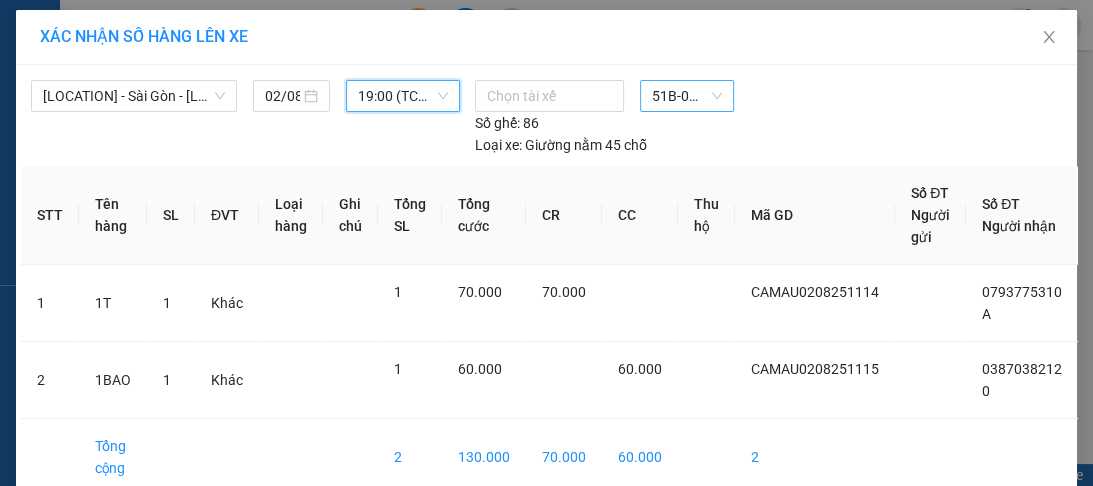 scroll, scrollTop: 100, scrollLeft: 0, axis: vertical 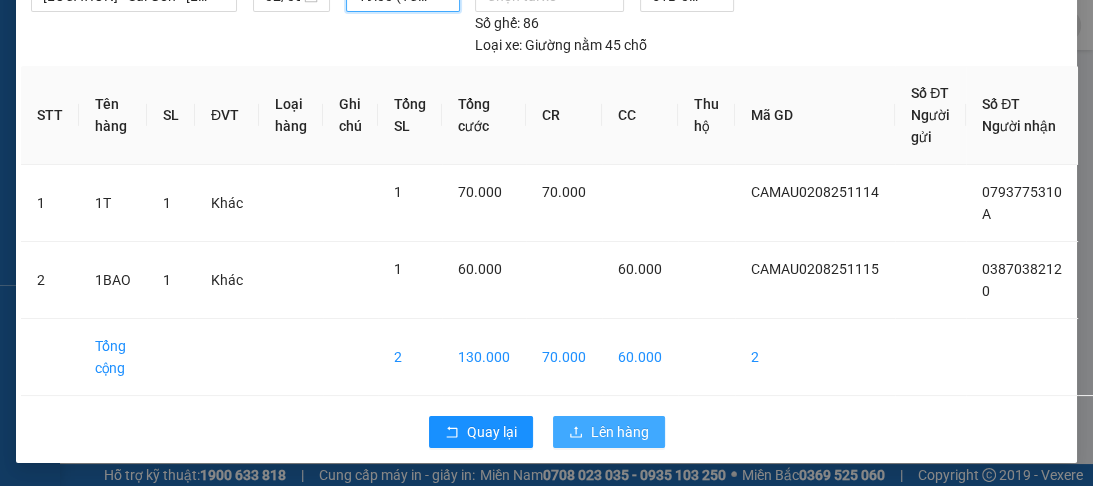 click on "Lên hàng" at bounding box center (620, 432) 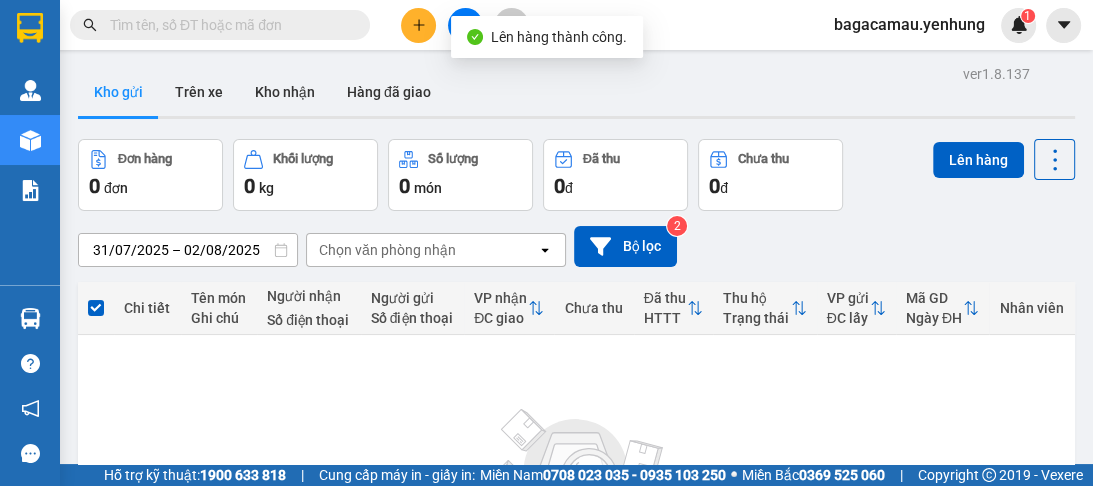 click 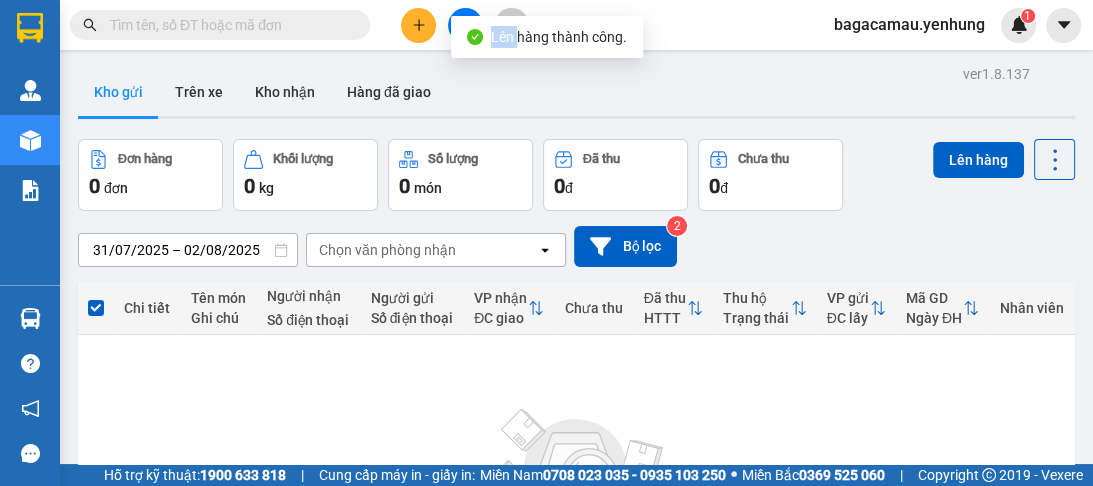 click 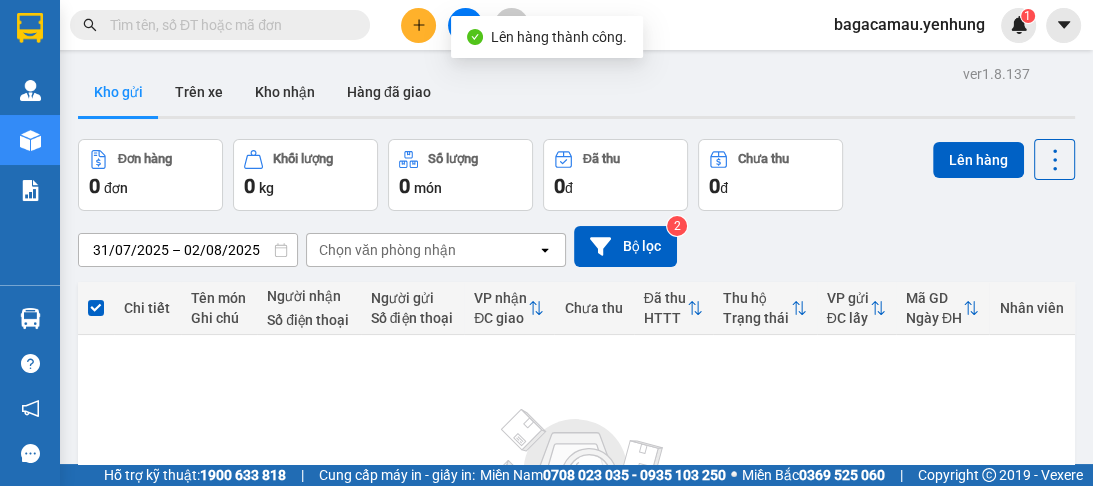 click on "Kho gửi Trên xe Kho nhận Hàng đã giao" at bounding box center [576, 94] 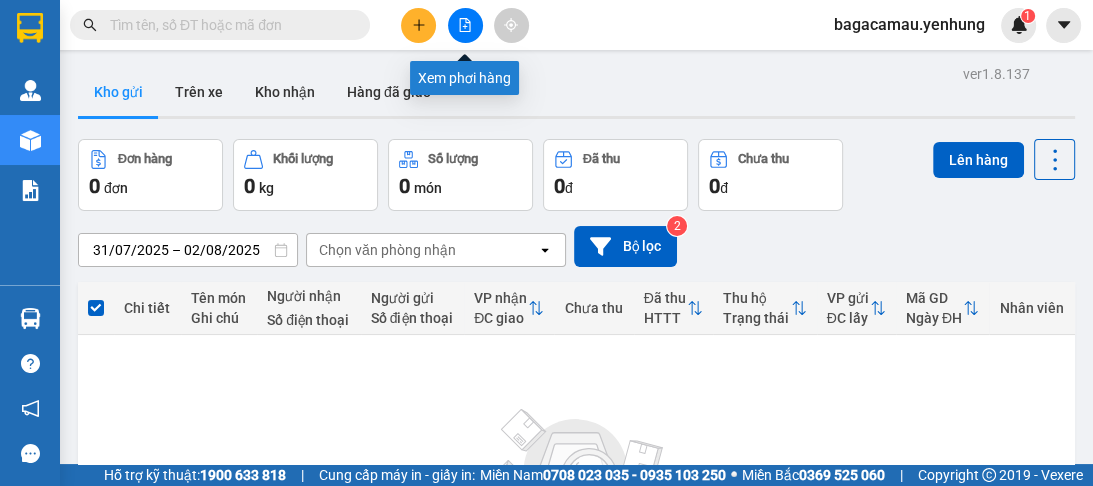 click at bounding box center (465, 25) 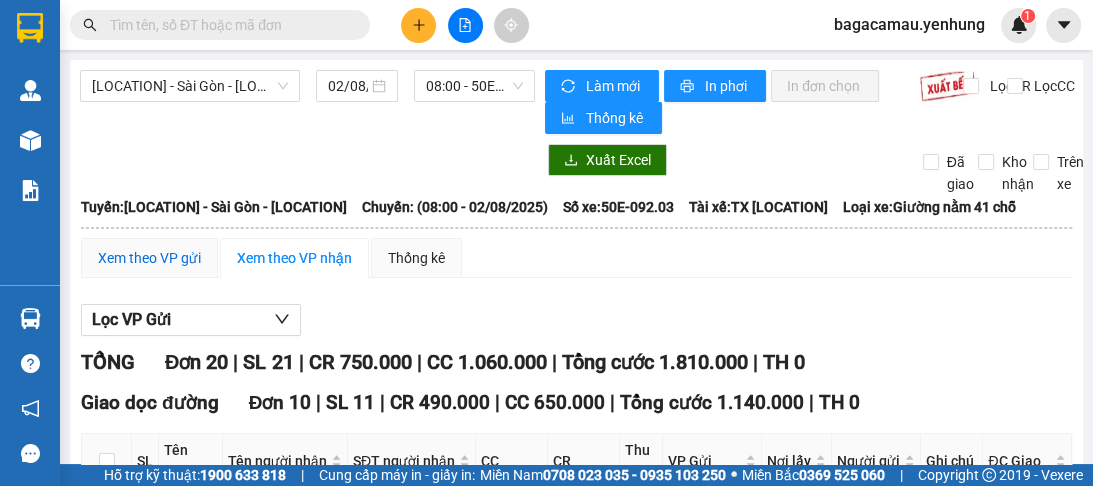 click on "Xem theo VP gửi" at bounding box center [149, 258] 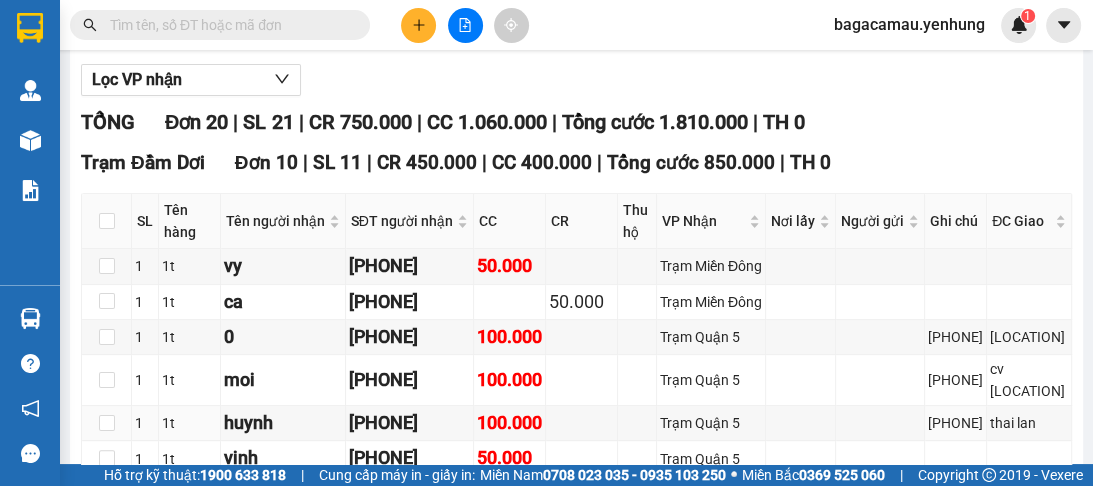 scroll, scrollTop: 0, scrollLeft: 0, axis: both 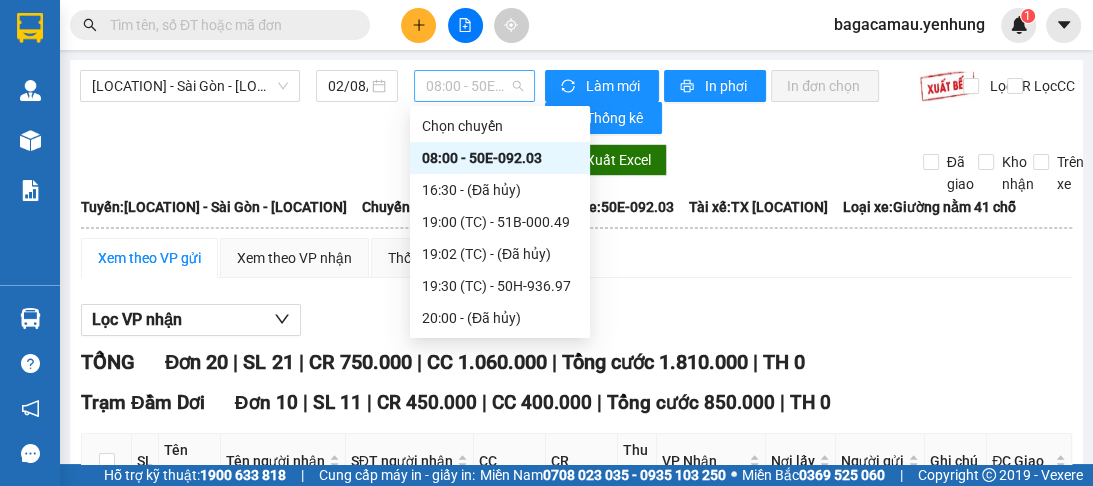 click on "08:00     - 50E-092.03" at bounding box center [474, 86] 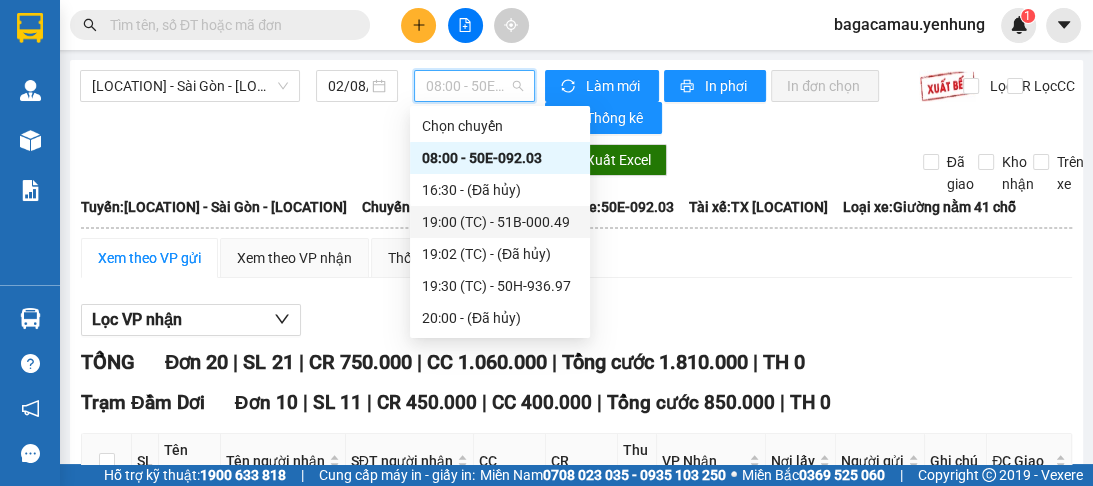 click on "19:00   (TC)   - 51B-000.49" at bounding box center [500, 222] 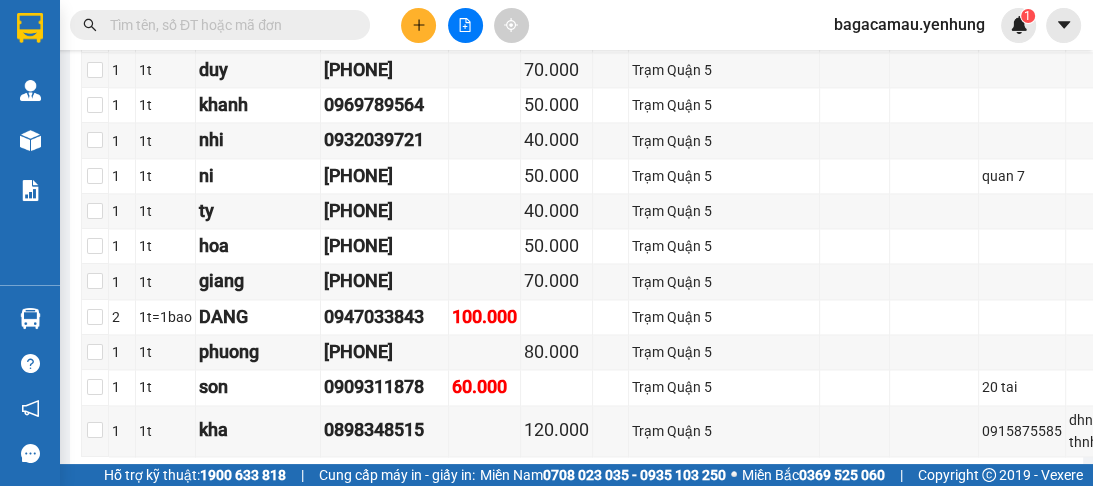 scroll, scrollTop: 2080, scrollLeft: 0, axis: vertical 